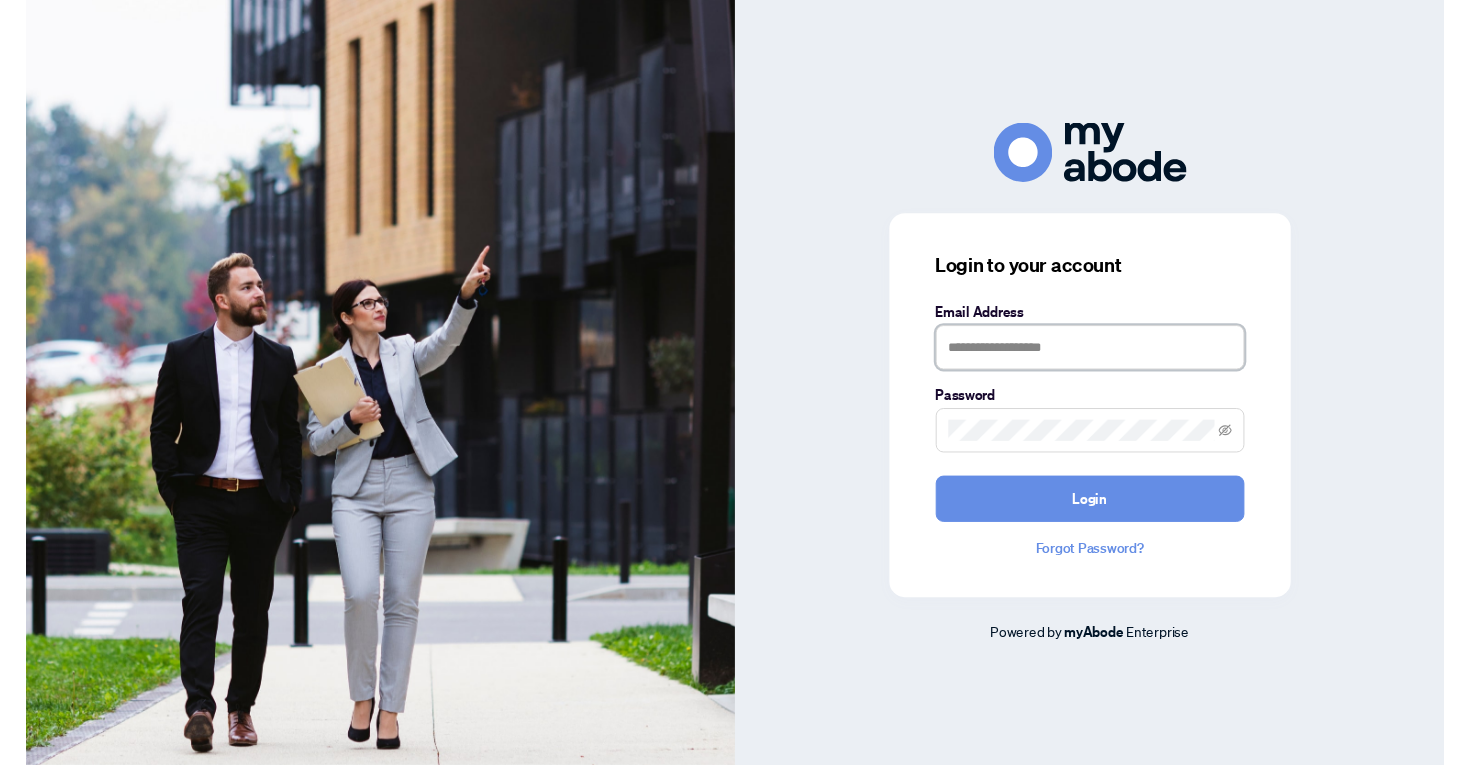 scroll, scrollTop: 0, scrollLeft: 0, axis: both 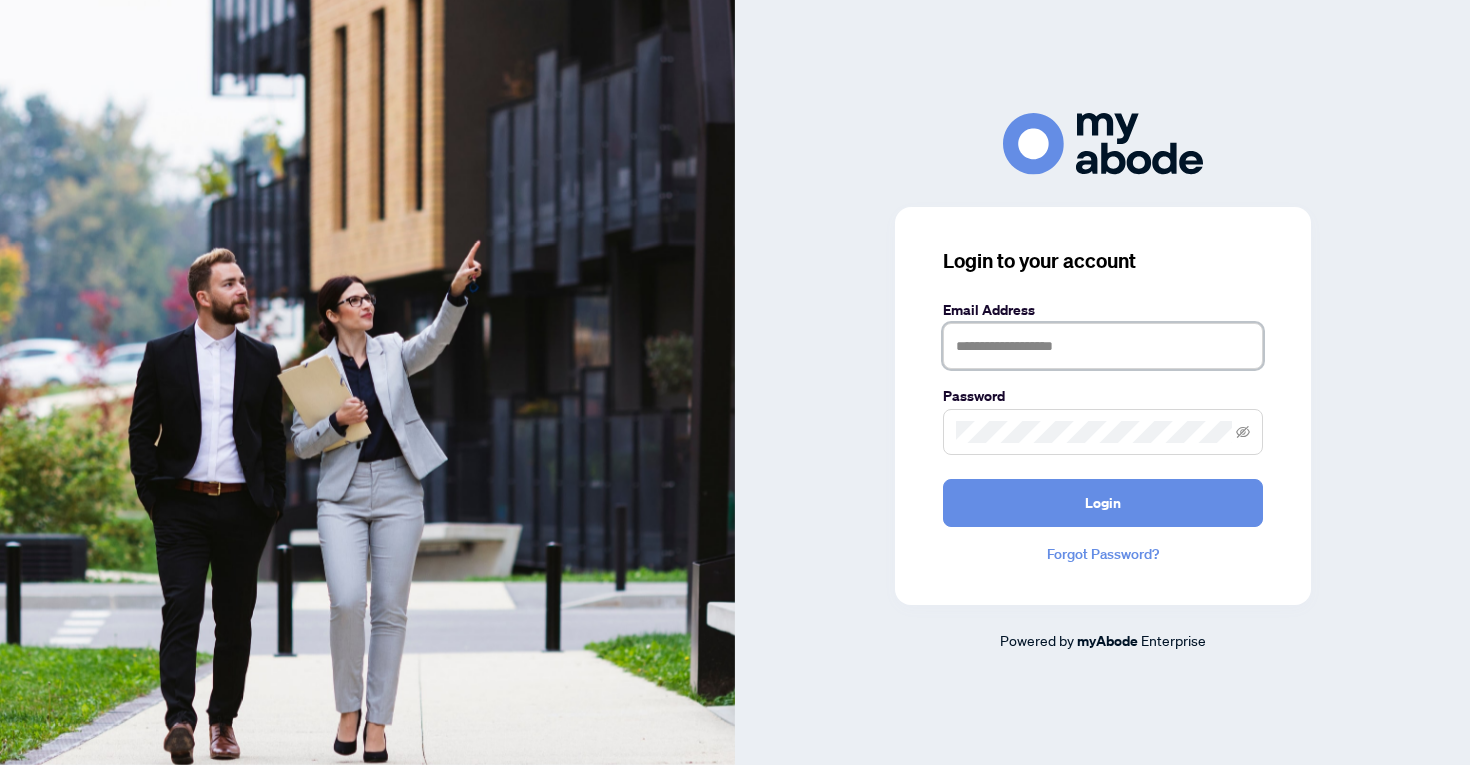 type on "**********" 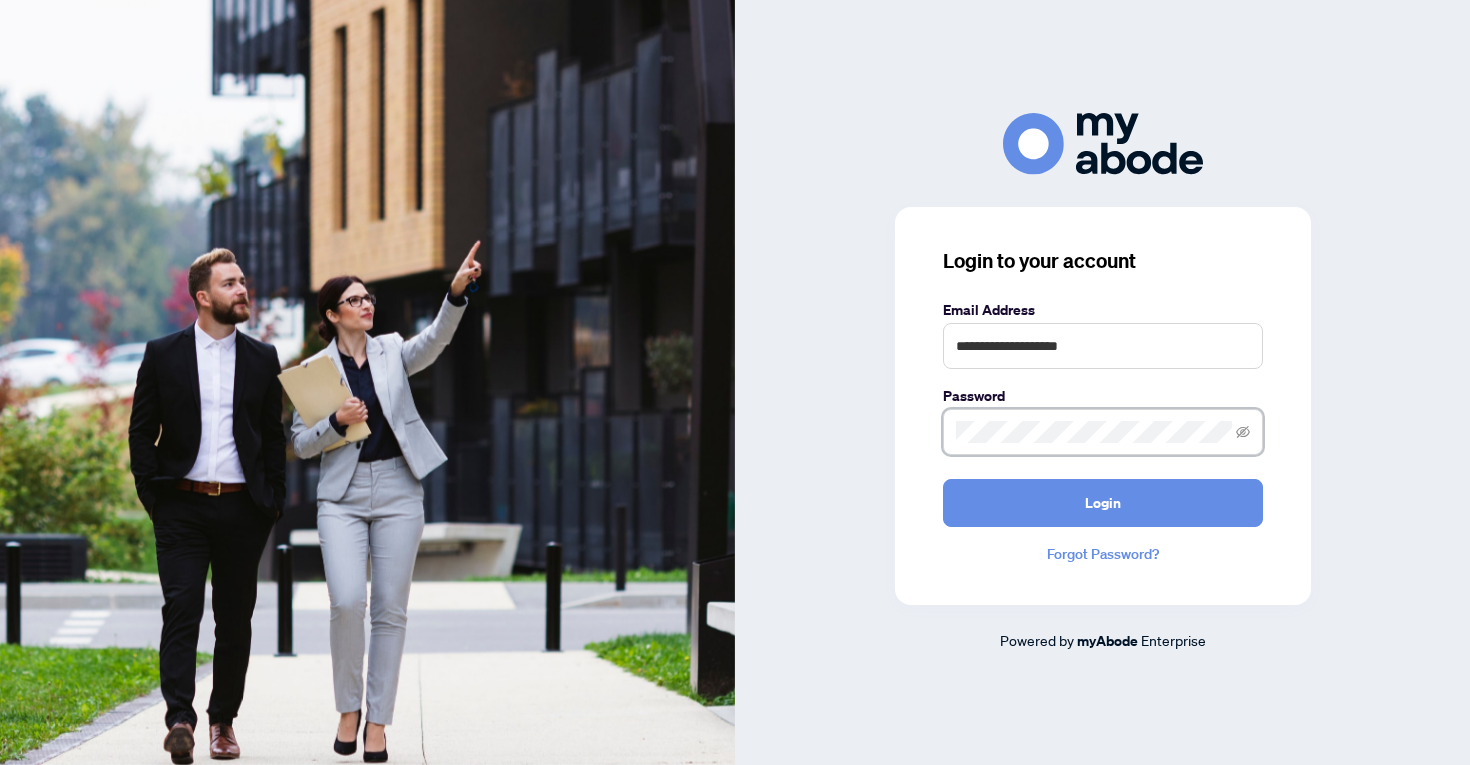 click on "Login" at bounding box center (1103, 503) 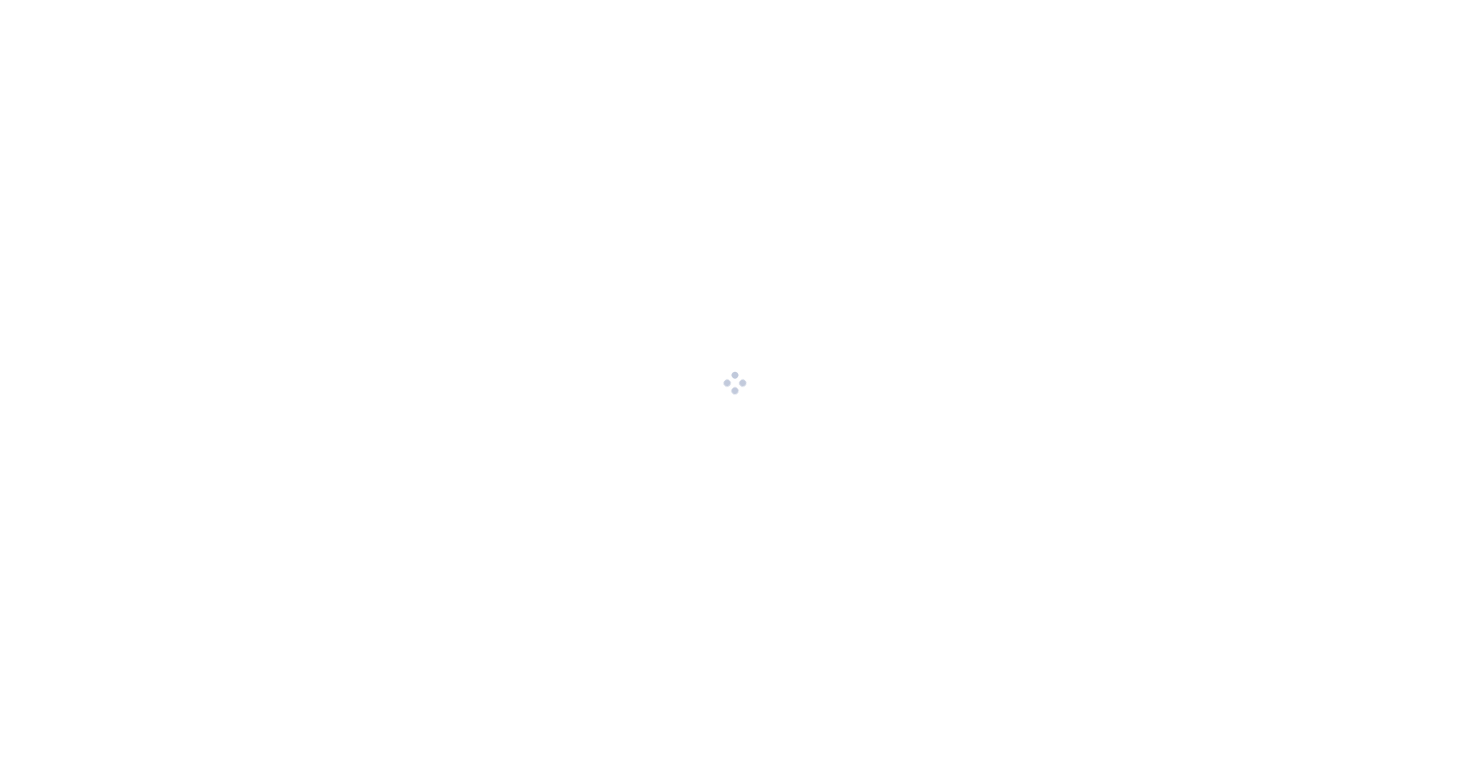 scroll, scrollTop: 0, scrollLeft: 0, axis: both 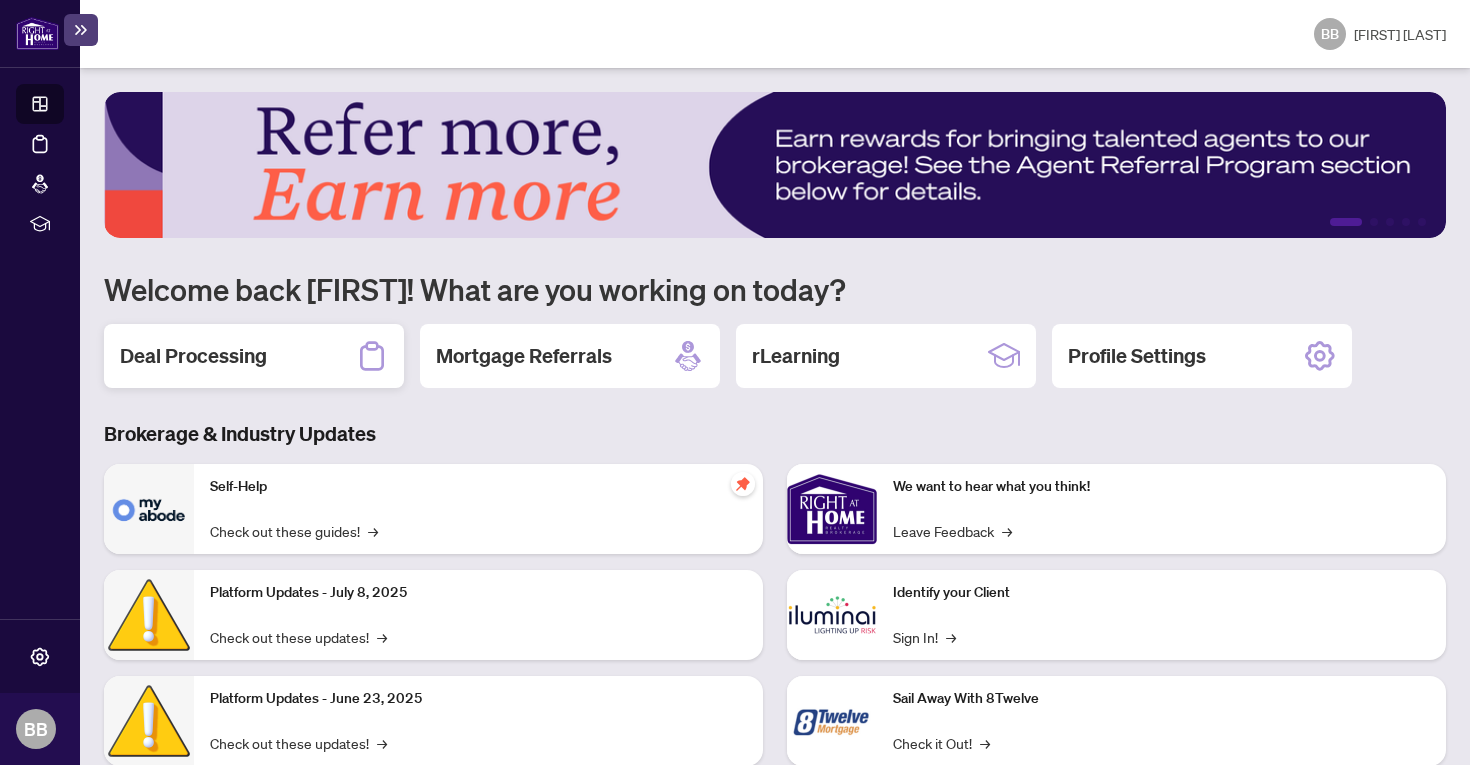 click on "Deal Processing" at bounding box center [193, 356] 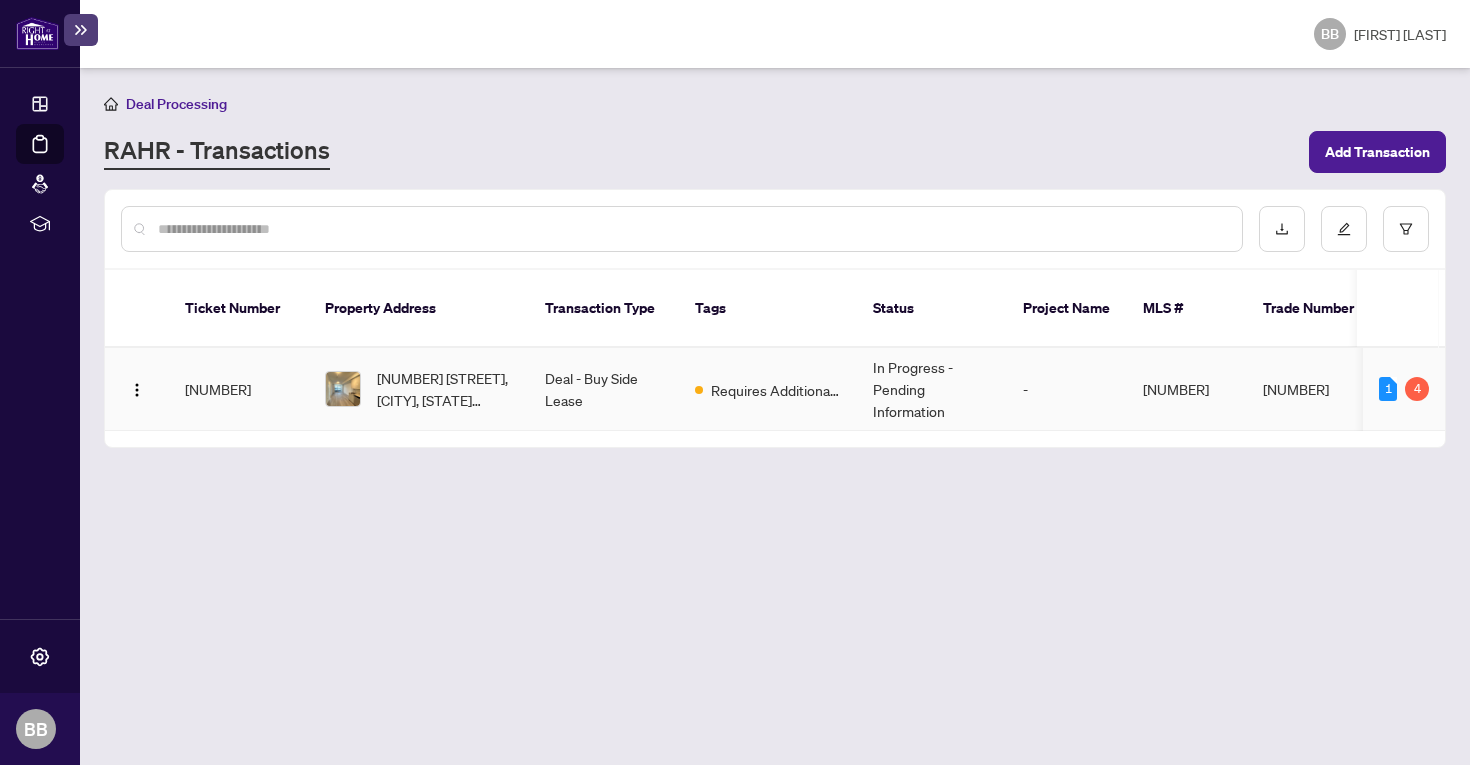 click on "[NUMBER]" at bounding box center (1187, 389) 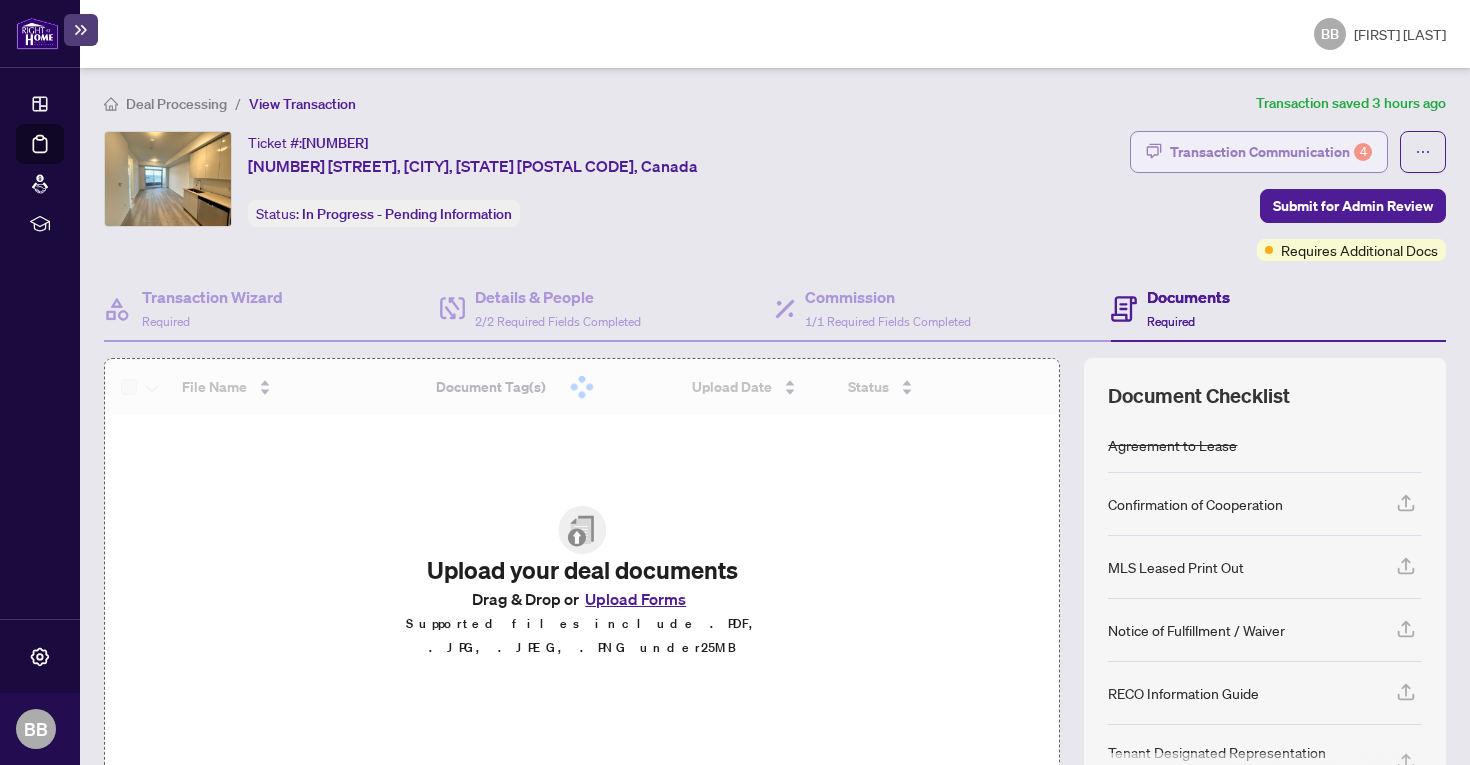 click on "Transaction Communication 4" at bounding box center [1271, 152] 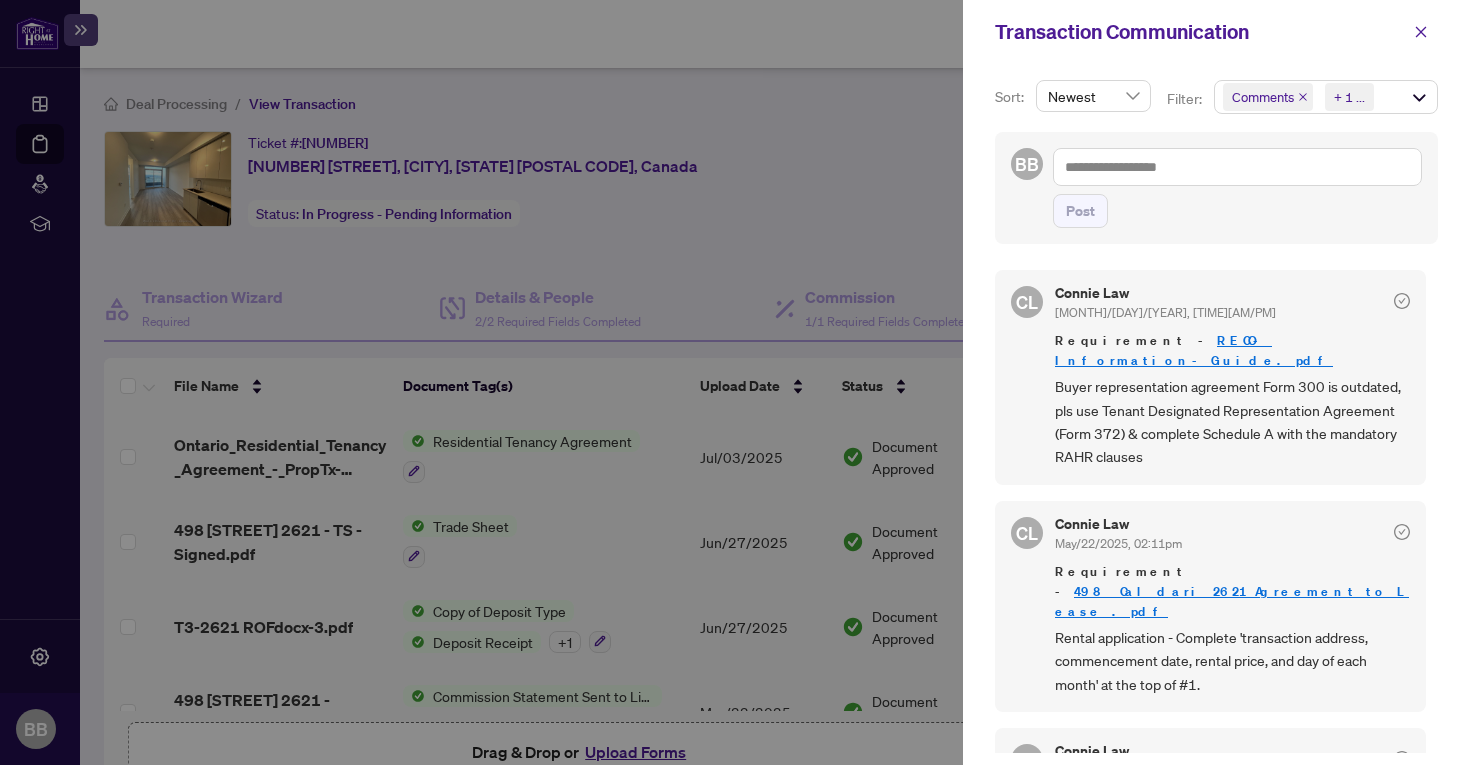 scroll, scrollTop: 749, scrollLeft: 0, axis: vertical 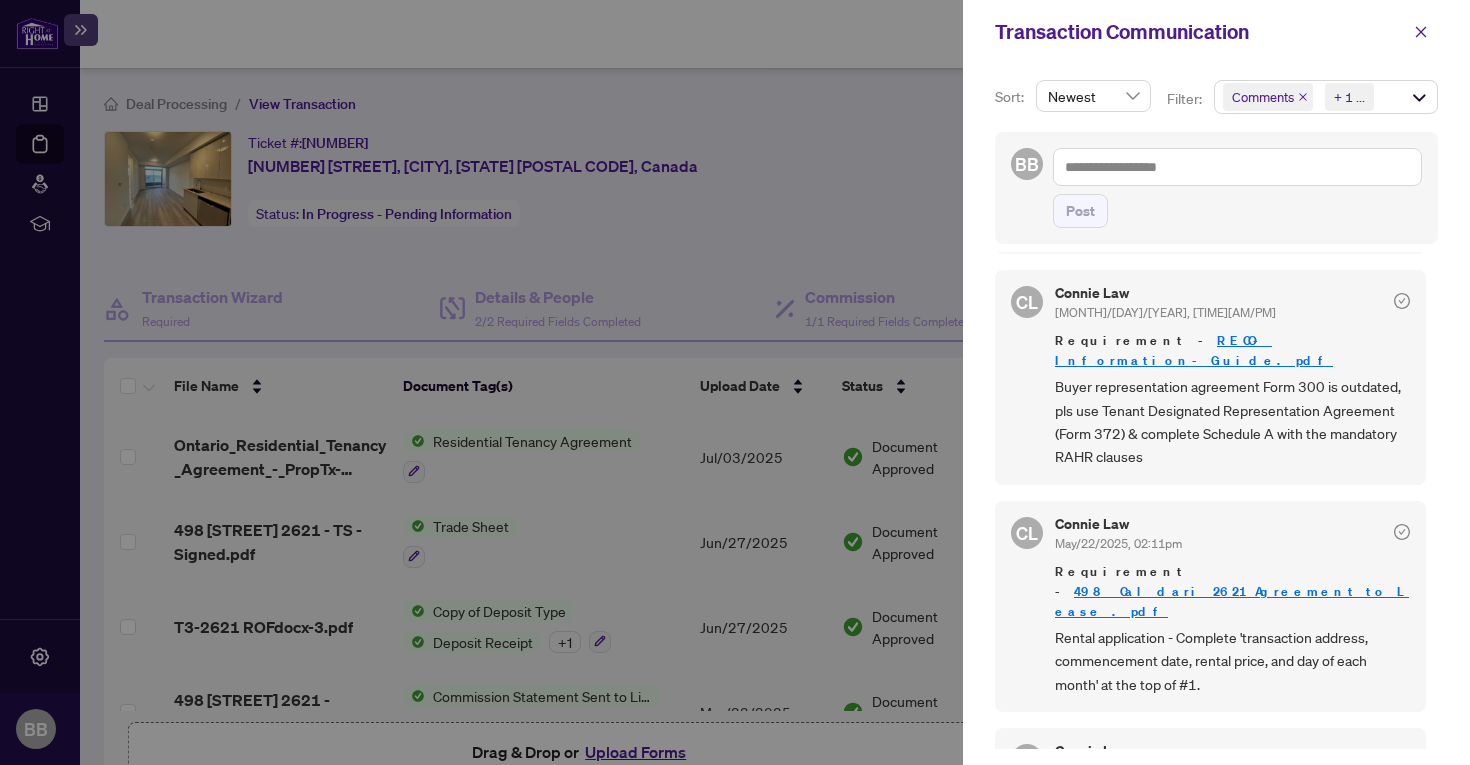 click at bounding box center (735, 382) 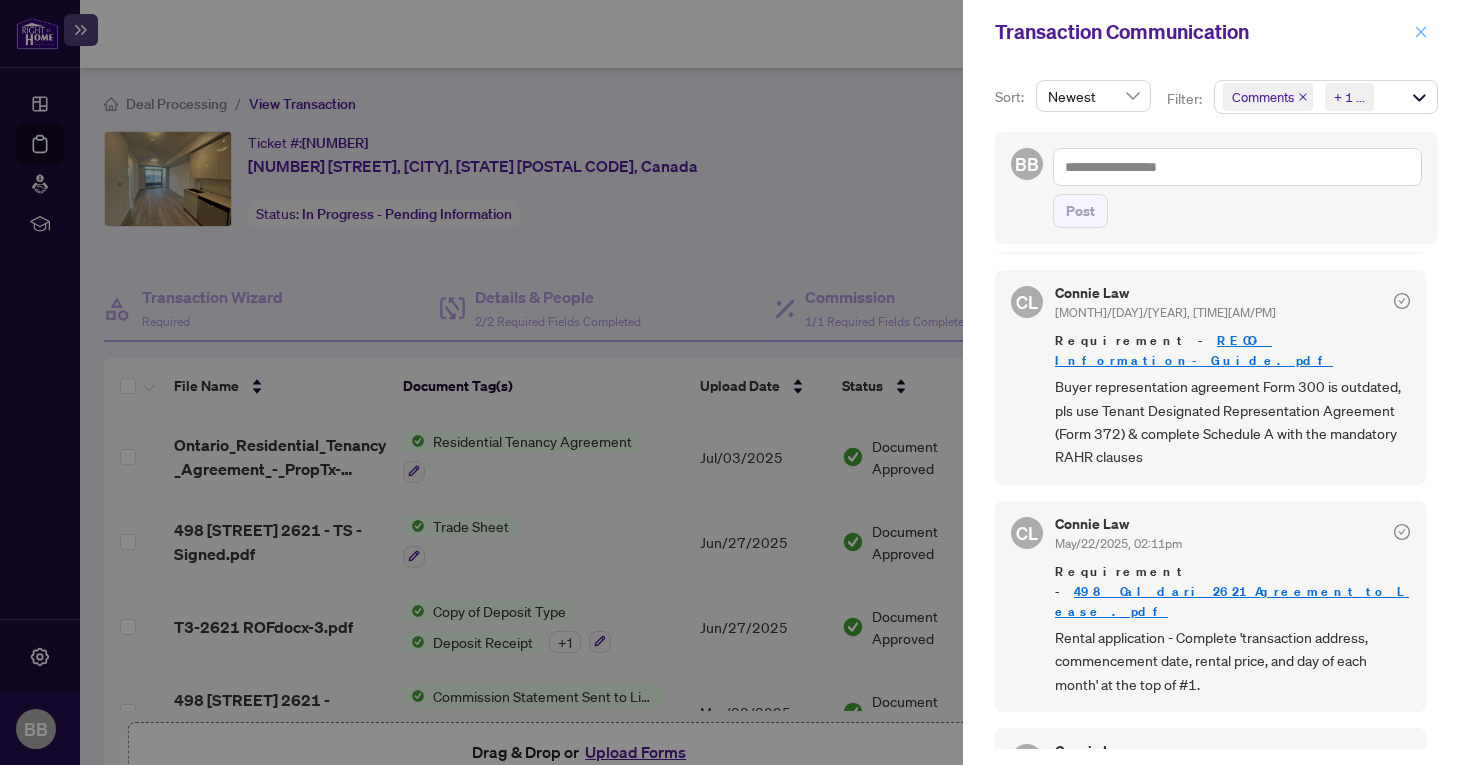 click 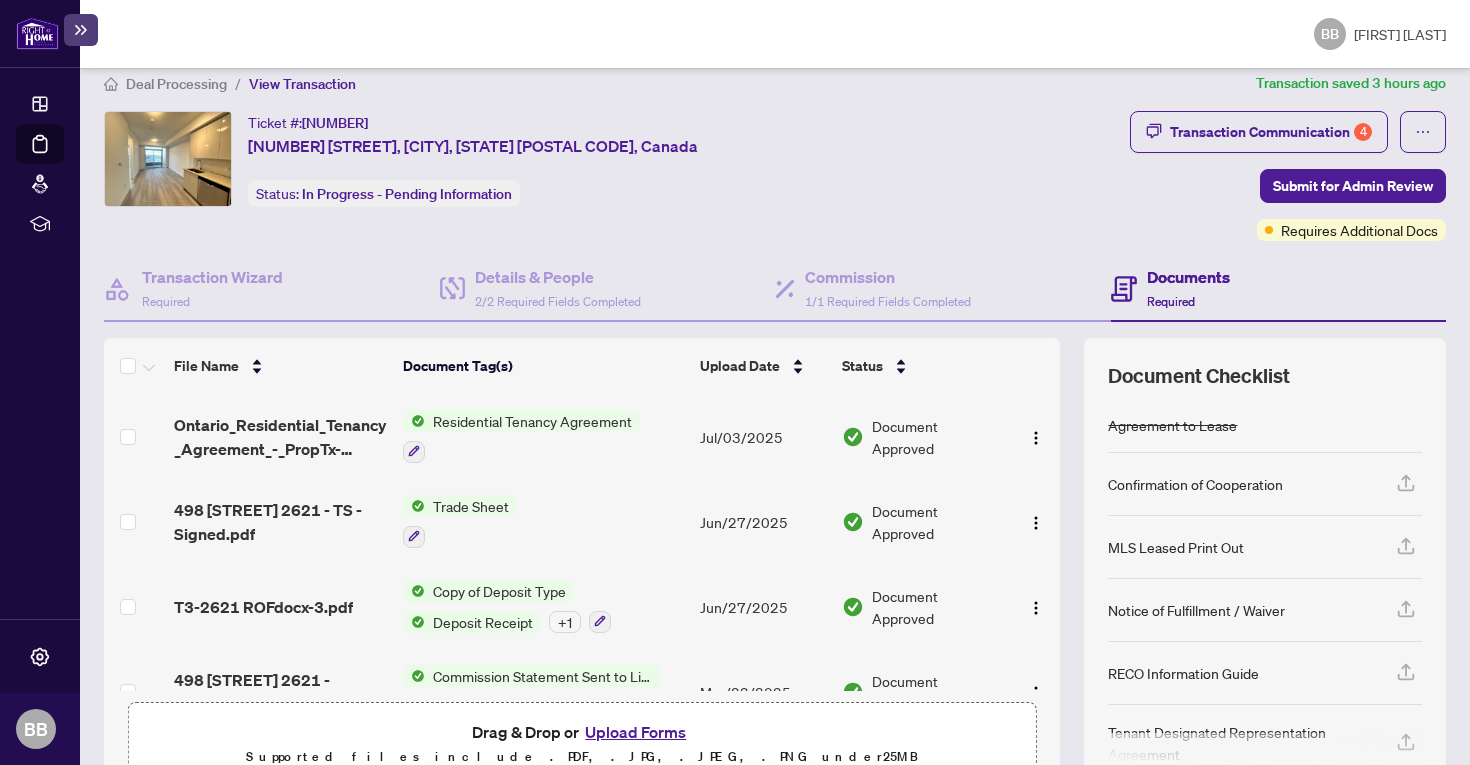 scroll, scrollTop: 22, scrollLeft: 0, axis: vertical 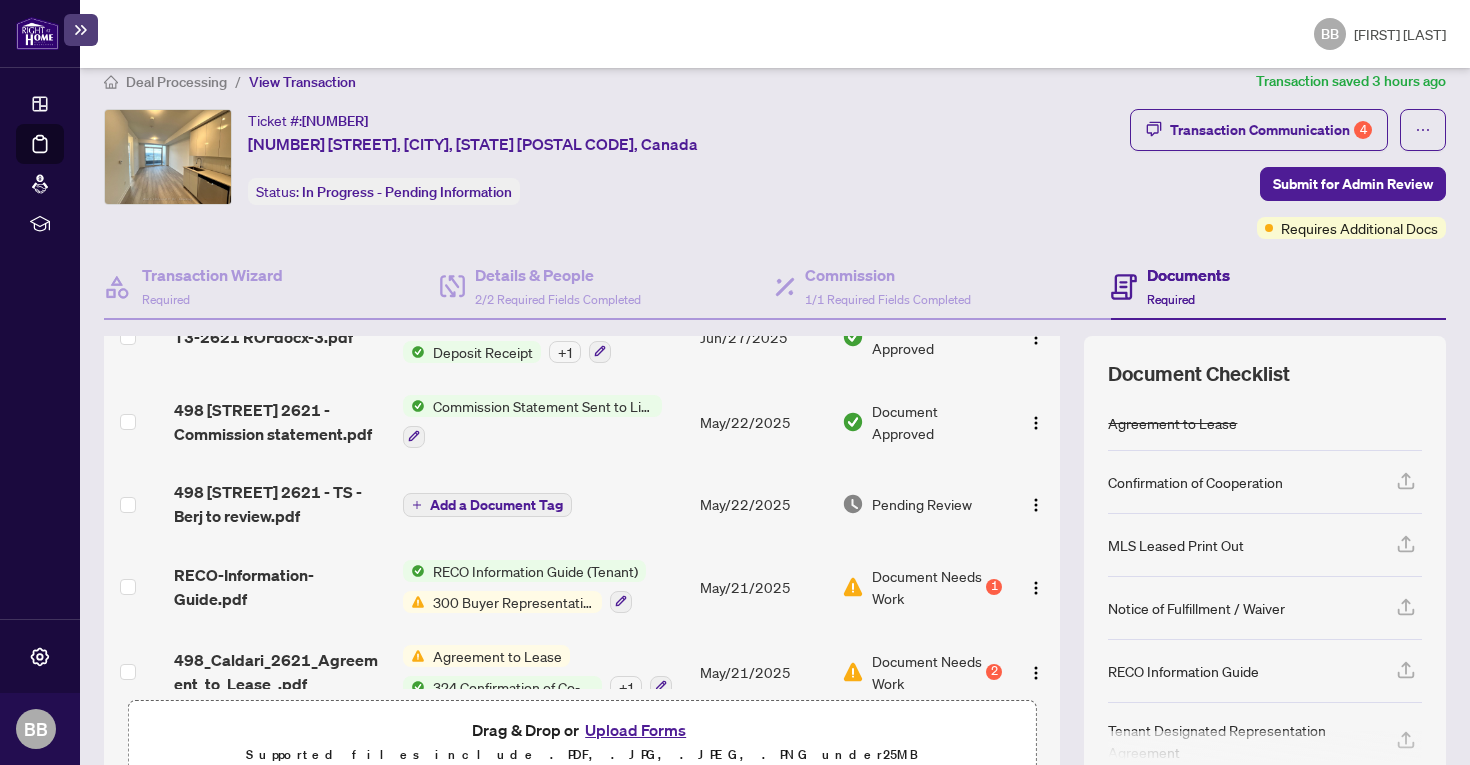 click on "Commission Statement Sent to Listing Brokerage" at bounding box center [543, 406] 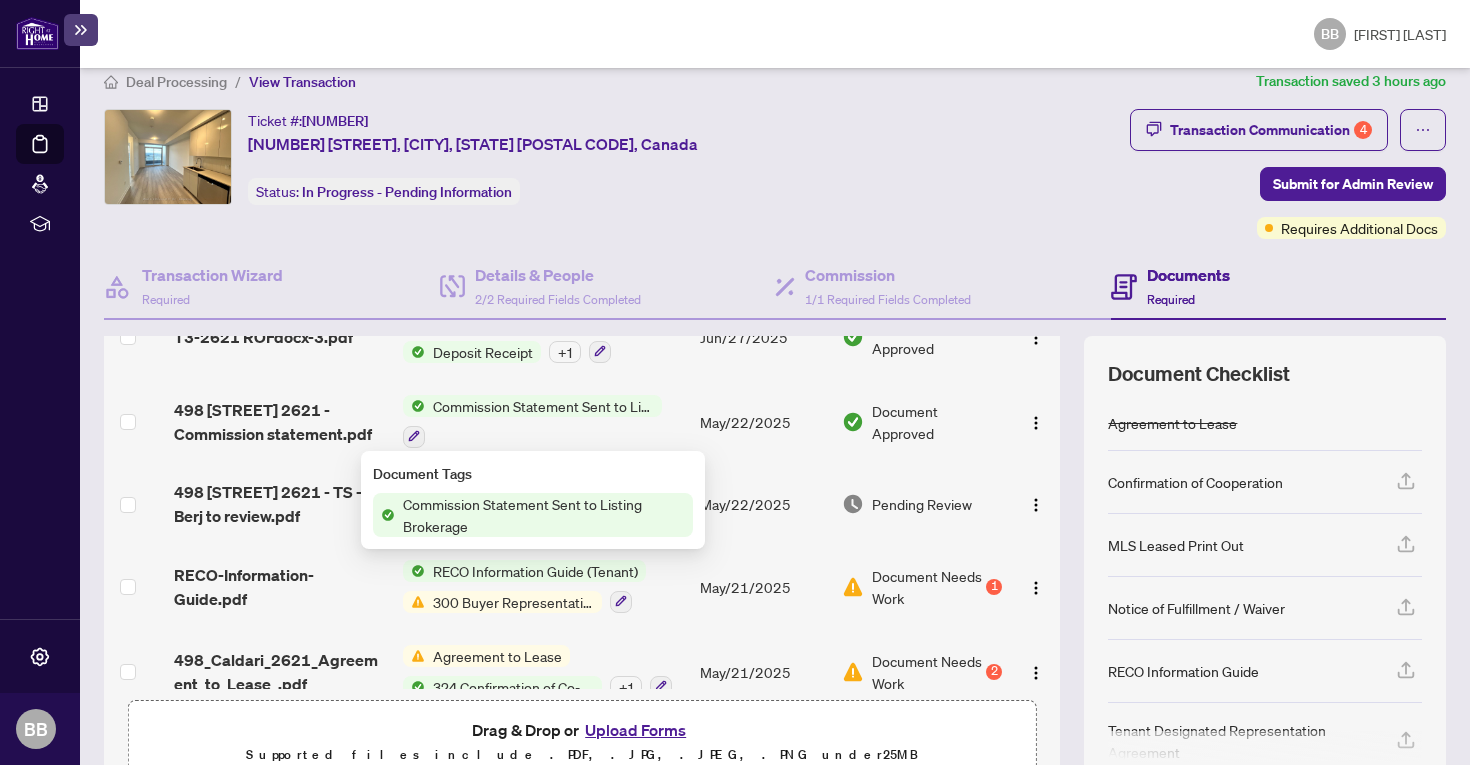 click on "Commission Statement Sent to Listing Brokerage" at bounding box center (544, 515) 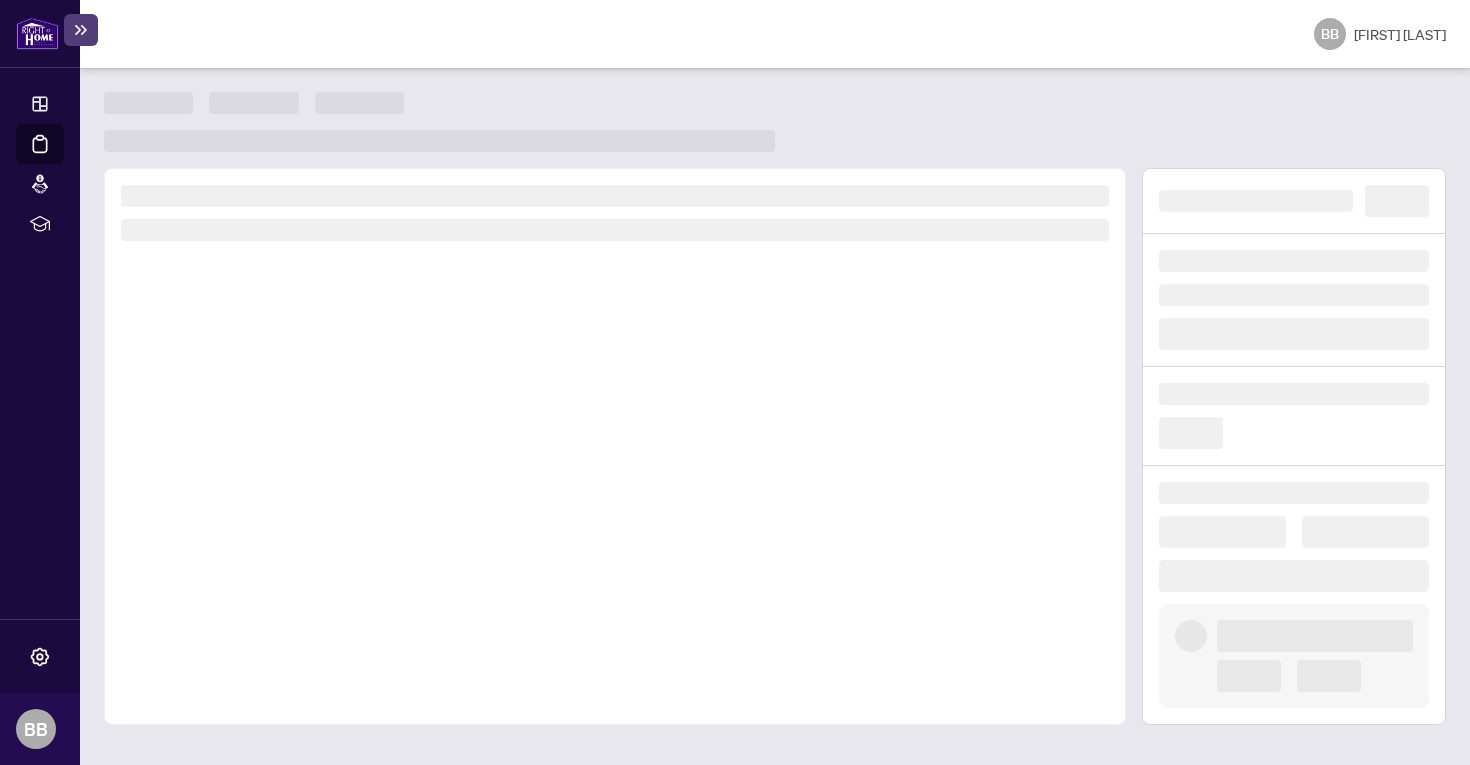 scroll, scrollTop: 0, scrollLeft: 0, axis: both 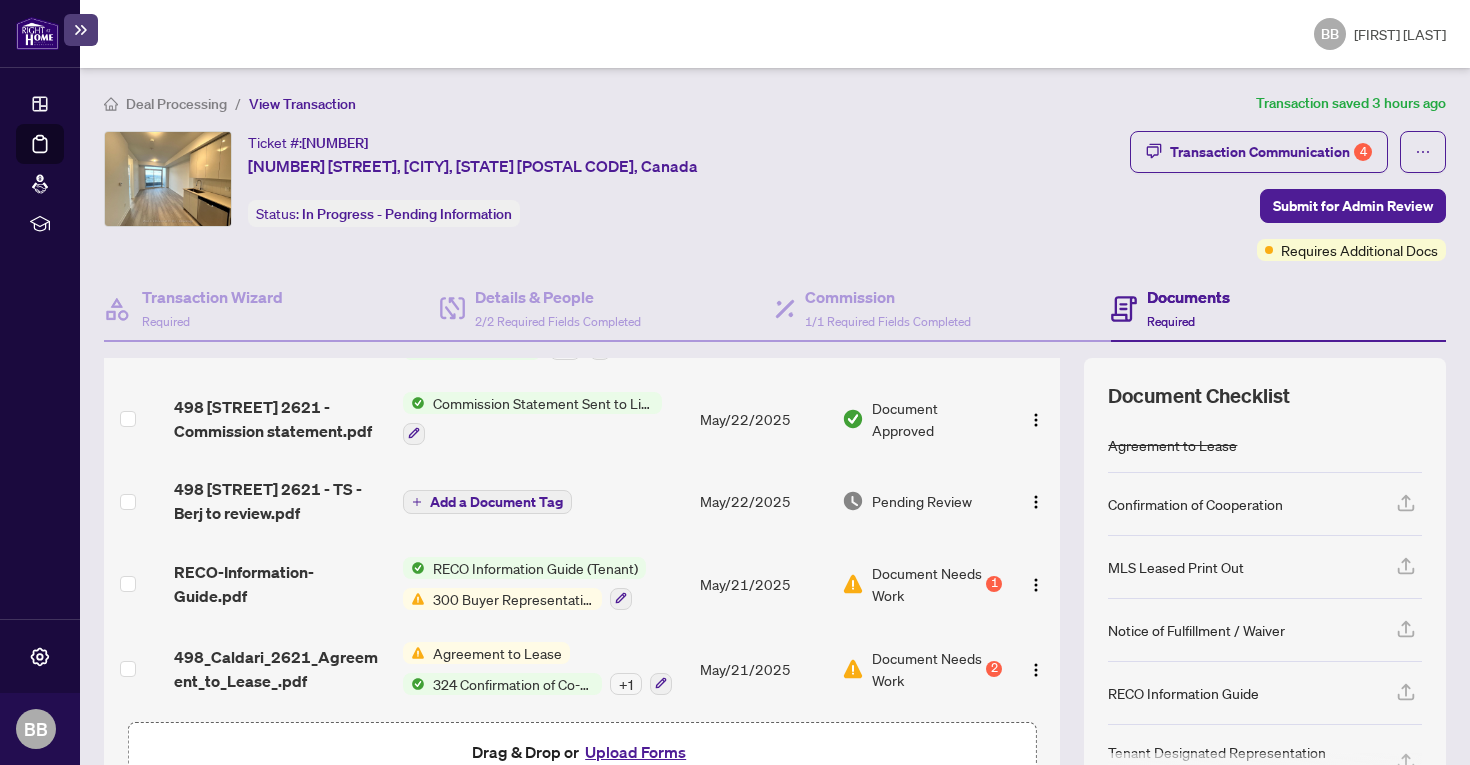 click on "Document Needs Work" at bounding box center (927, 669) 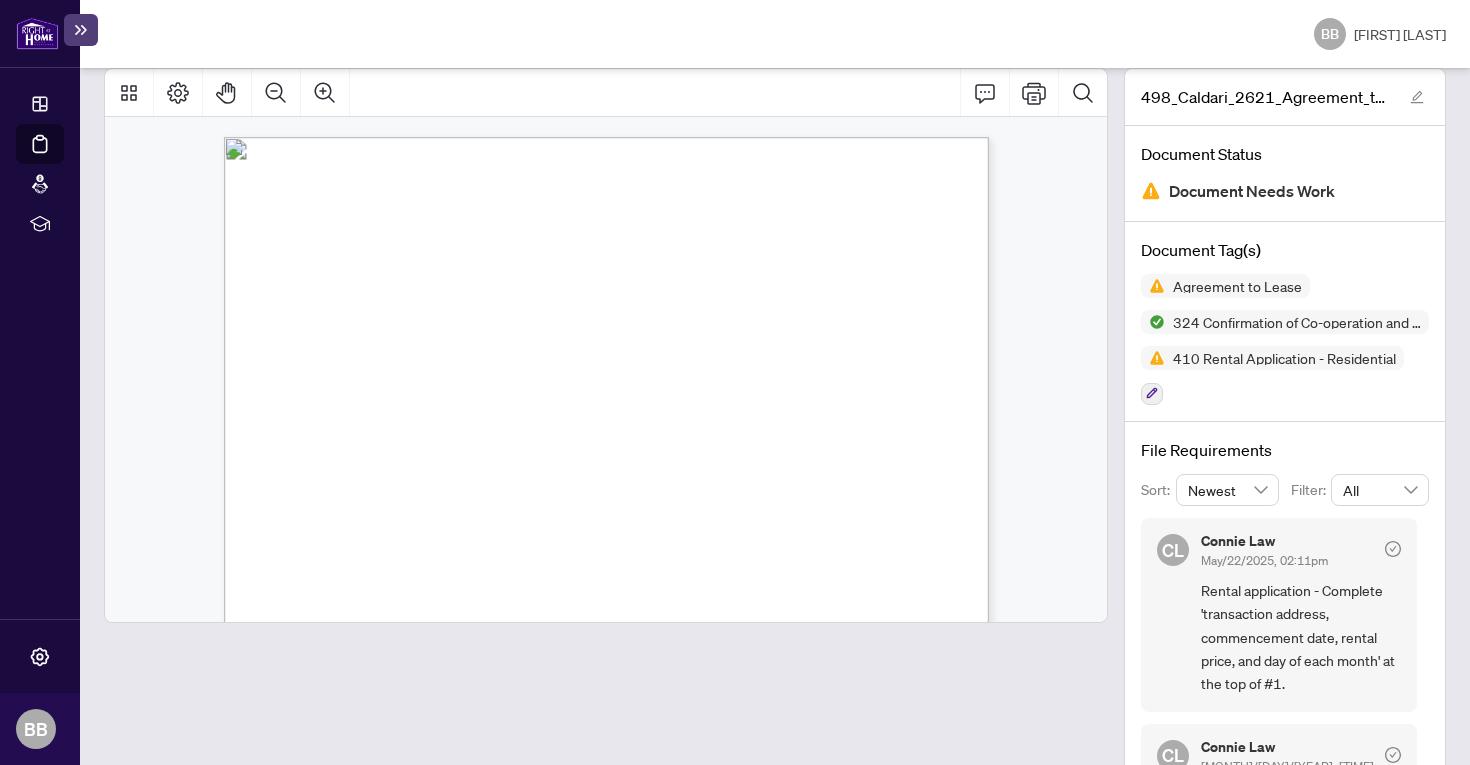 scroll, scrollTop: 126, scrollLeft: 0, axis: vertical 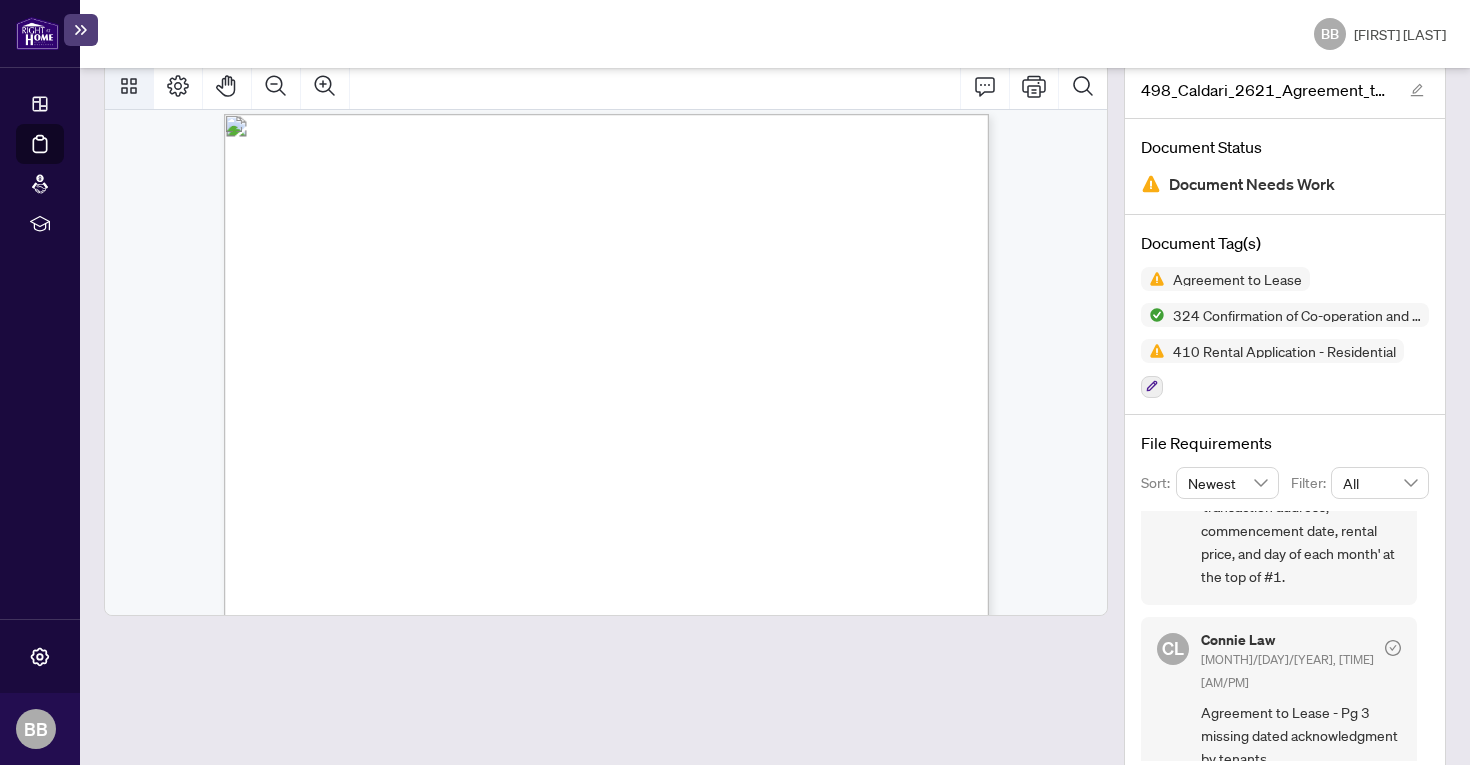 click 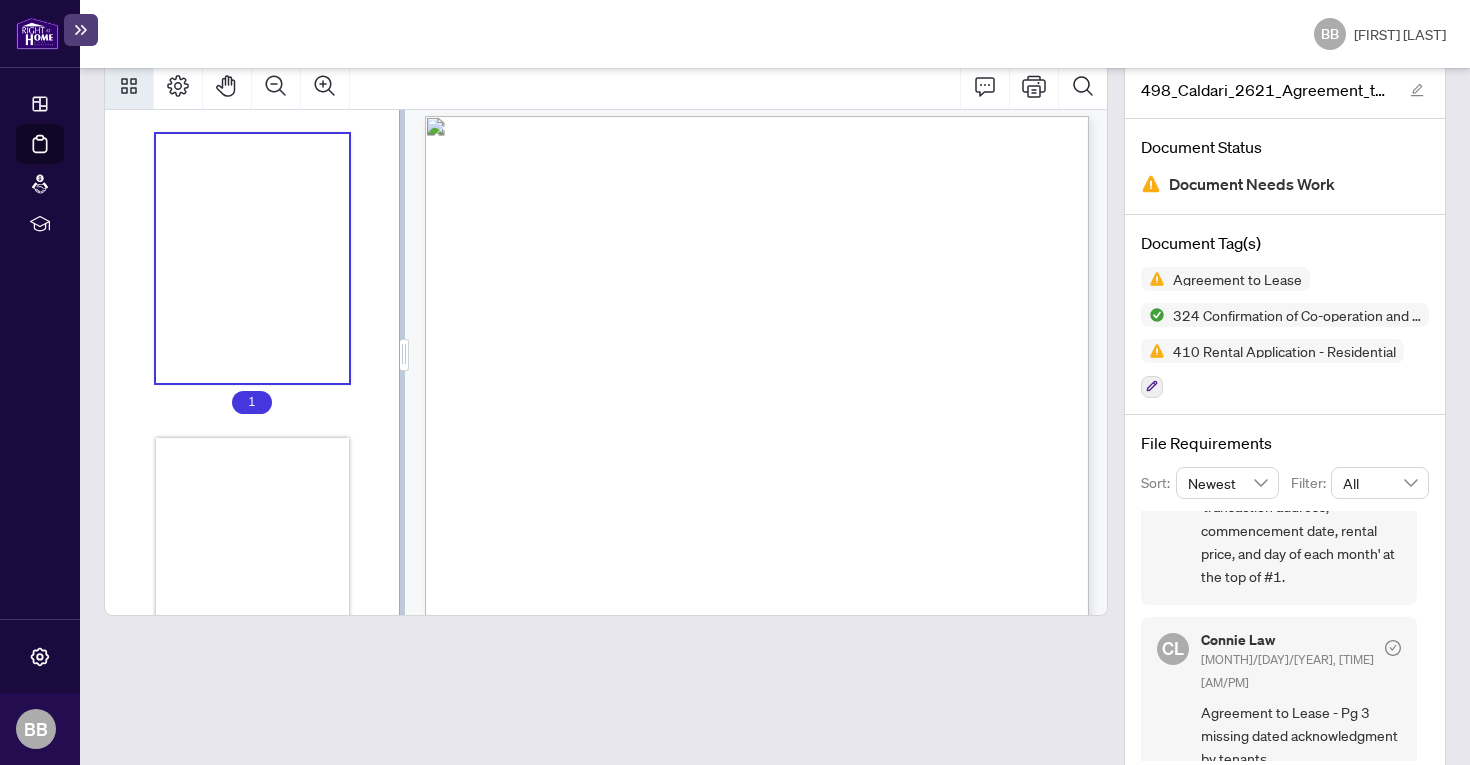 click 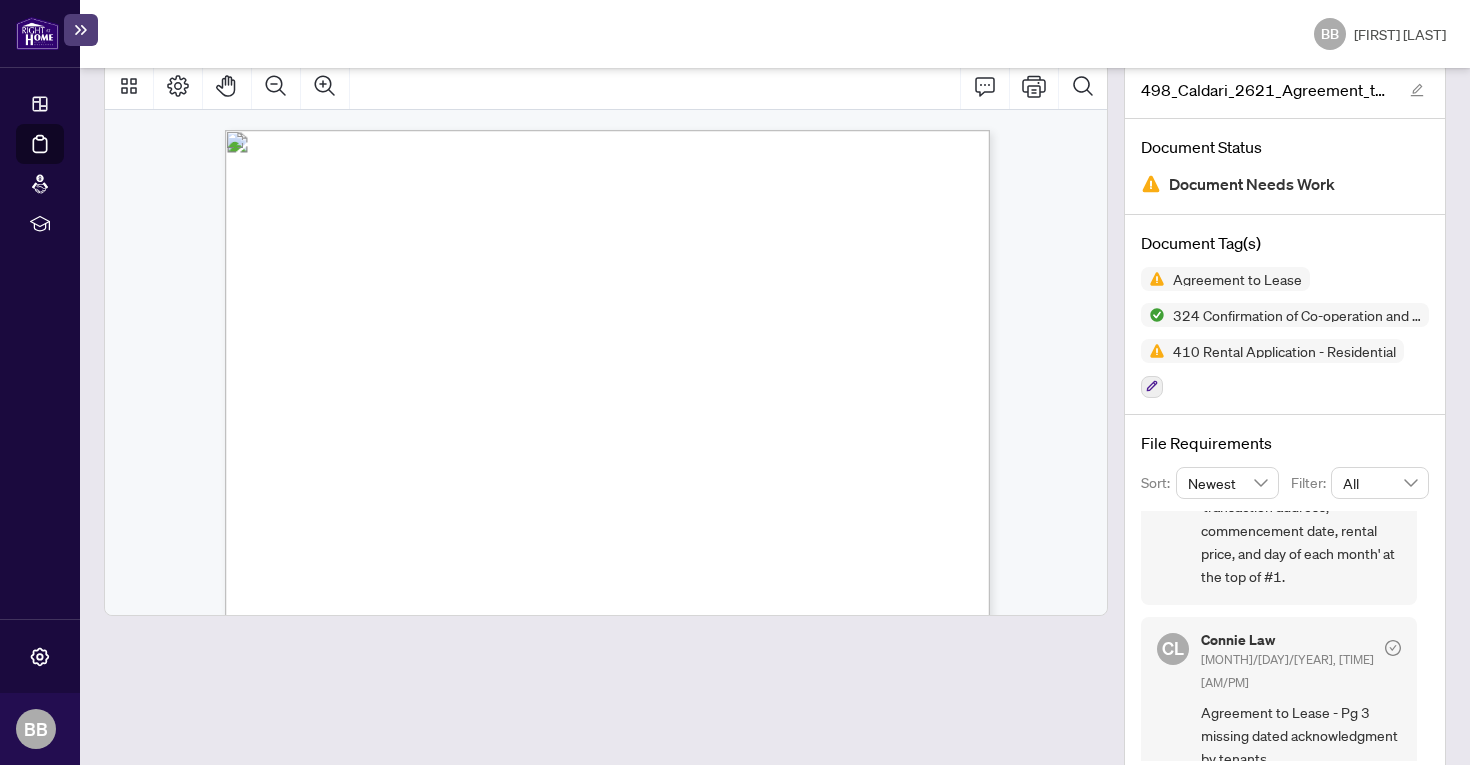 scroll, scrollTop: 0, scrollLeft: 0, axis: both 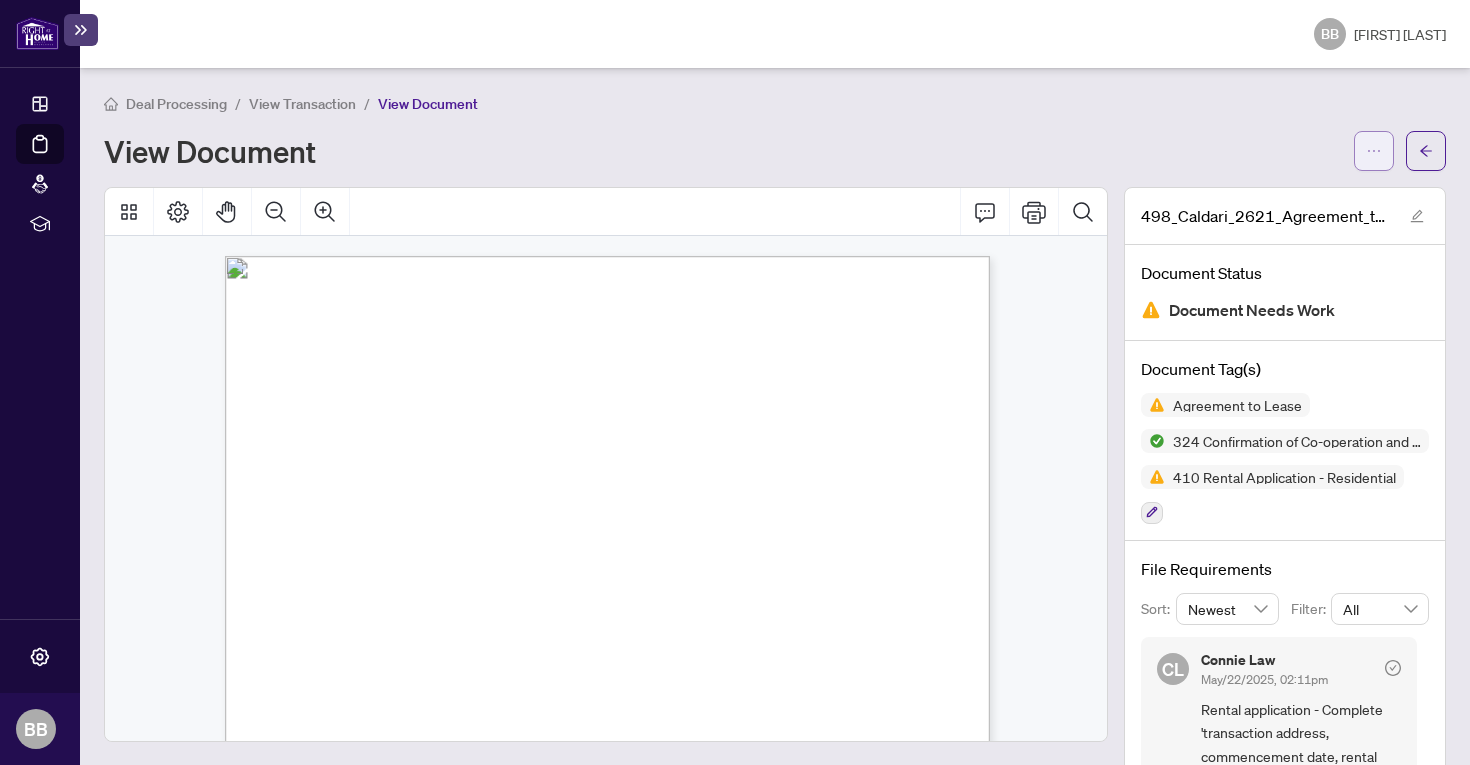 click at bounding box center [1374, 151] 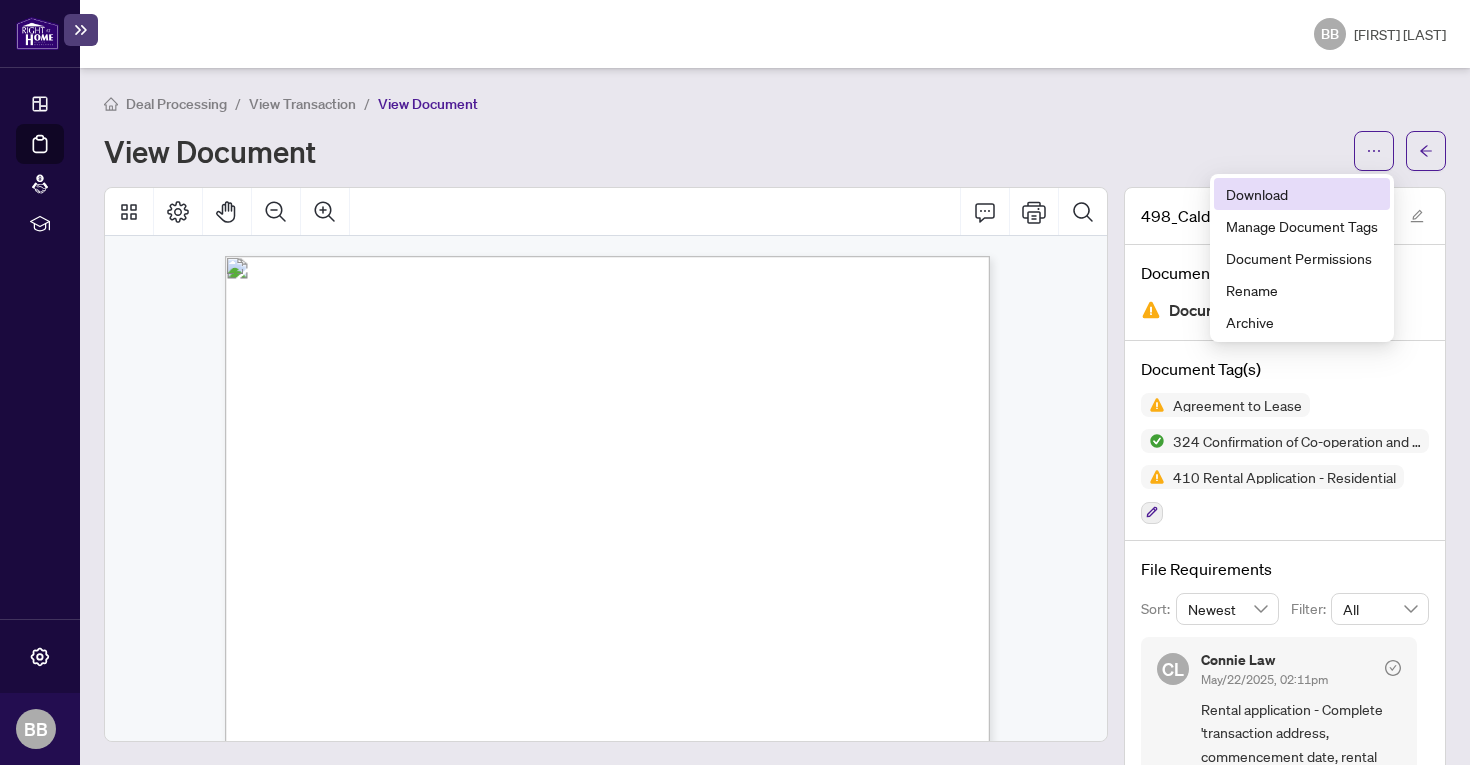click on "Download" at bounding box center (1302, 194) 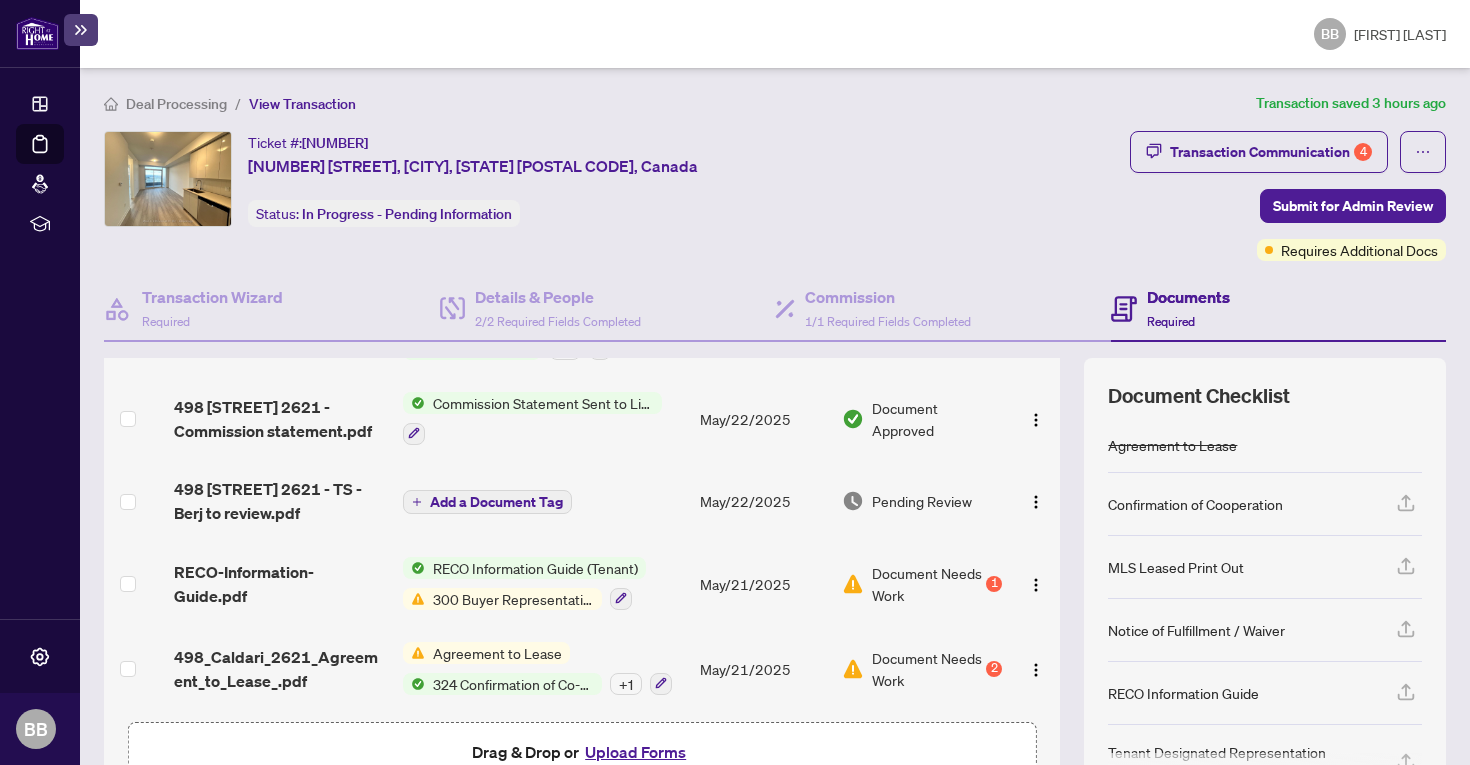 scroll, scrollTop: 299, scrollLeft: 0, axis: vertical 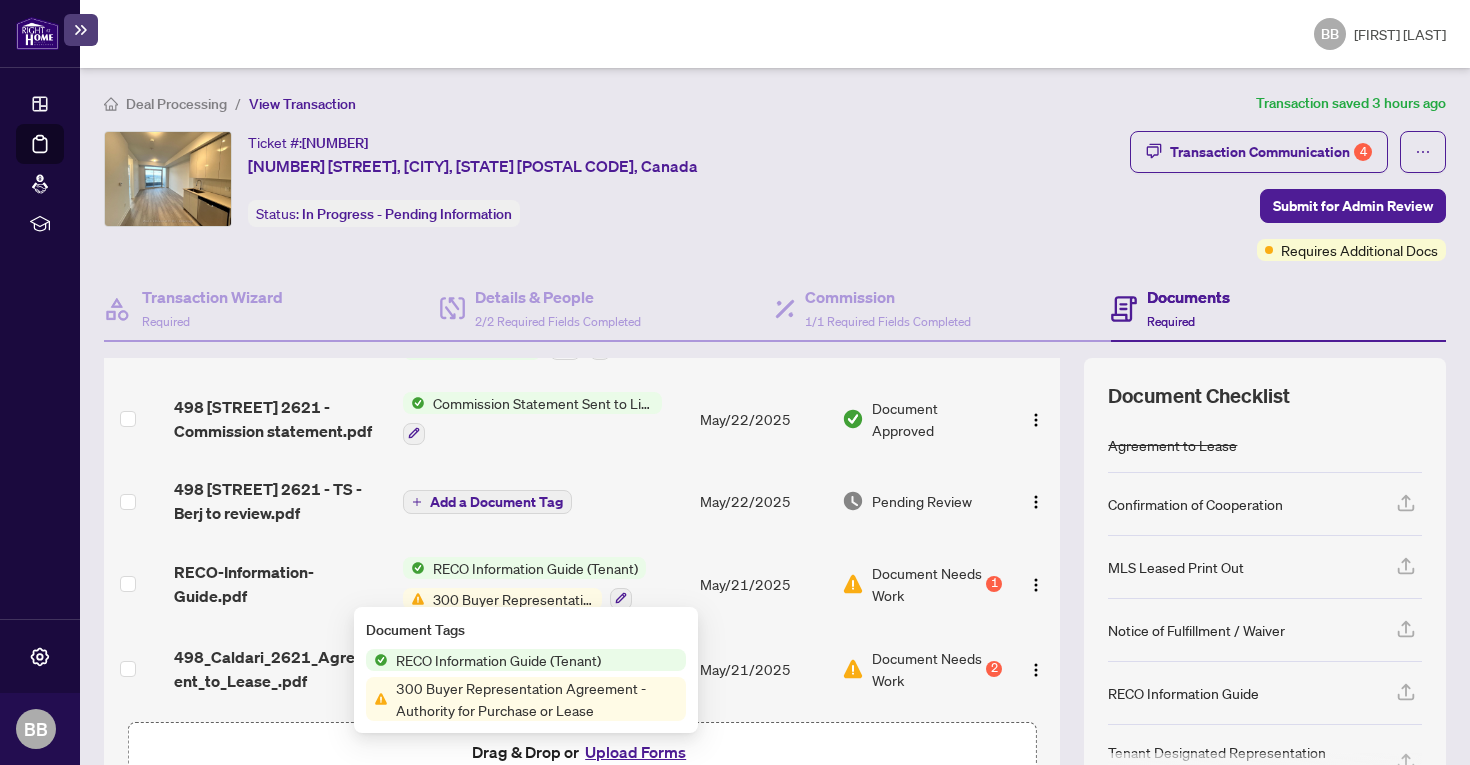 click on "300 Buyer Representation Agreement - Authority for Purchase or Lease" at bounding box center (537, 699) 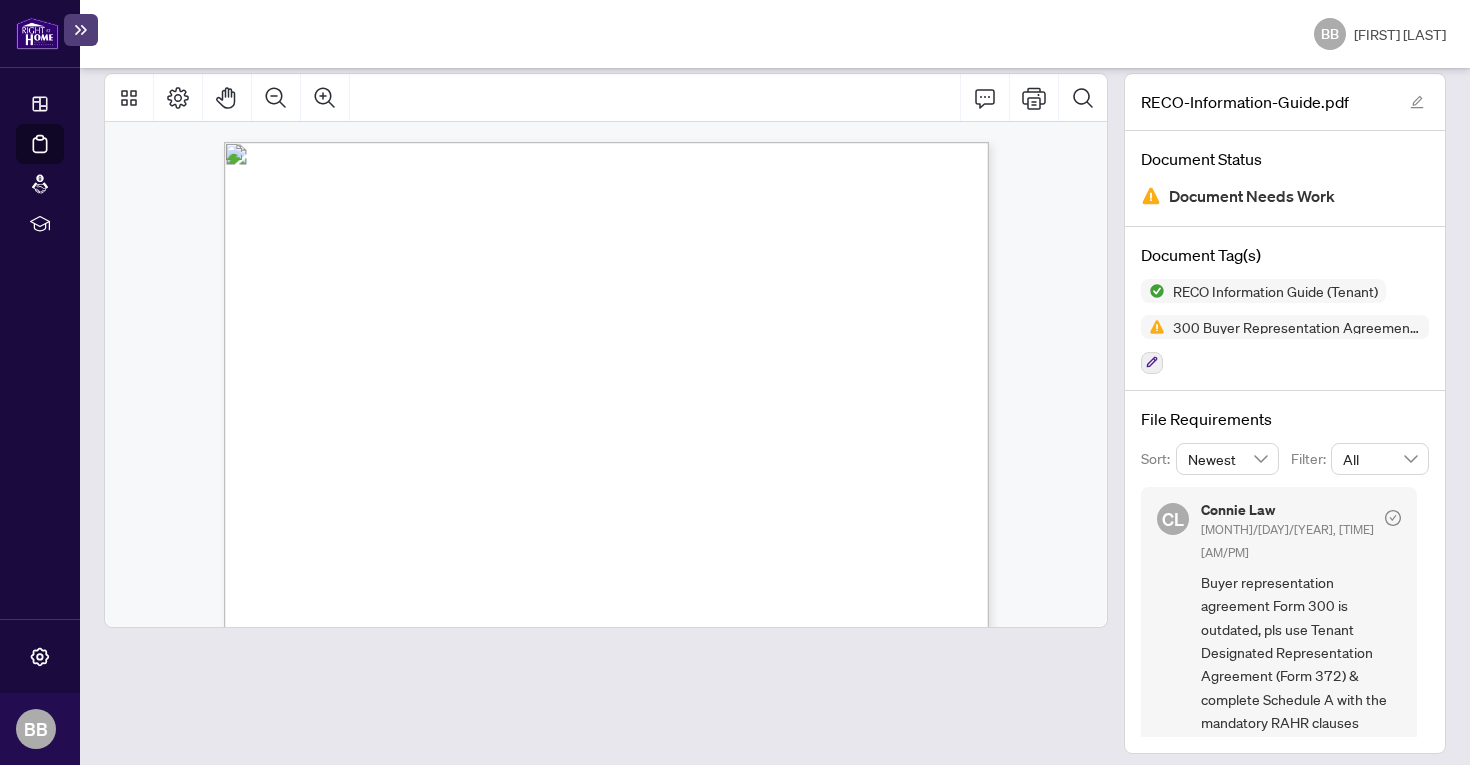 scroll, scrollTop: 113, scrollLeft: 0, axis: vertical 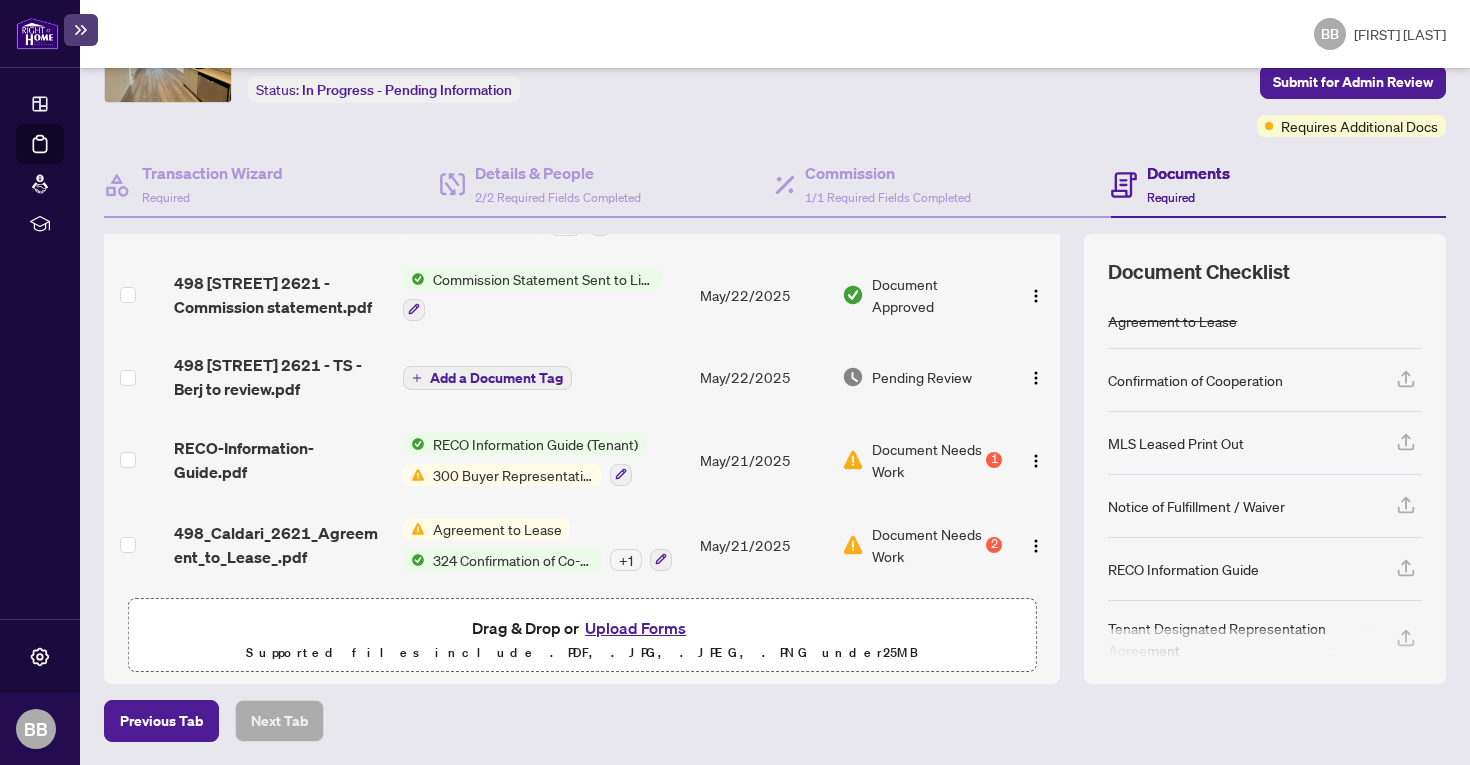 click on "Agreement to Lease" at bounding box center (497, 529) 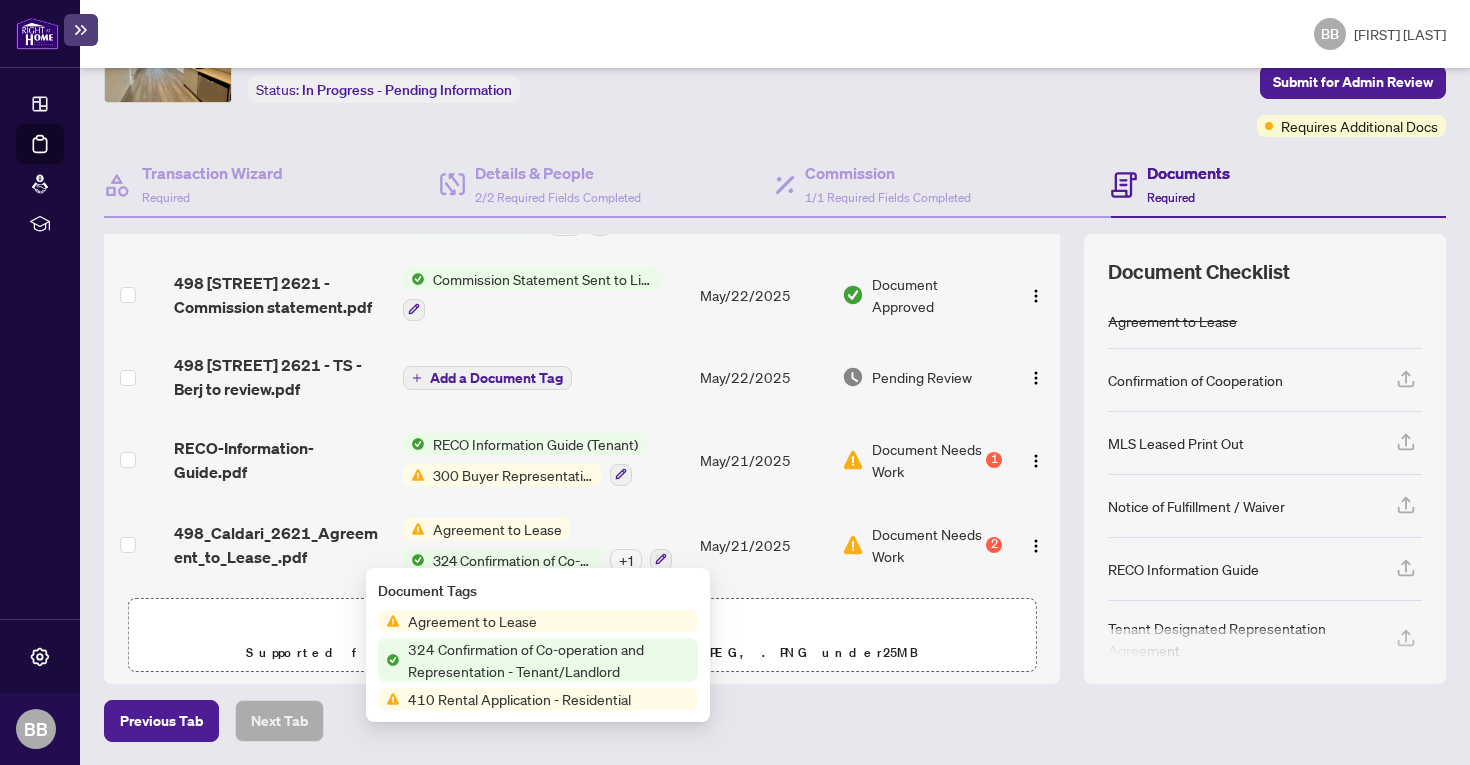 click on "Agreement to Lease" at bounding box center (472, 621) 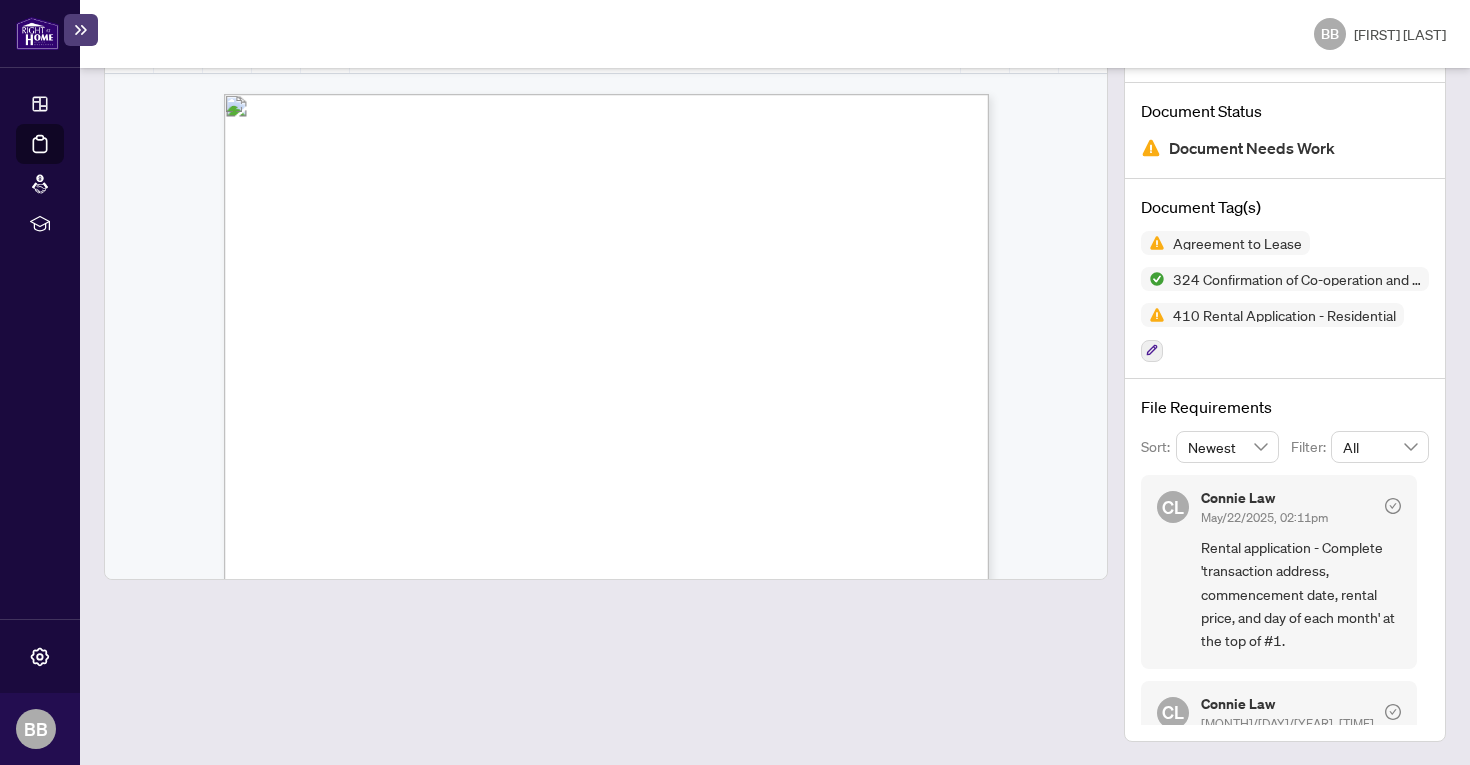 scroll, scrollTop: 161, scrollLeft: 0, axis: vertical 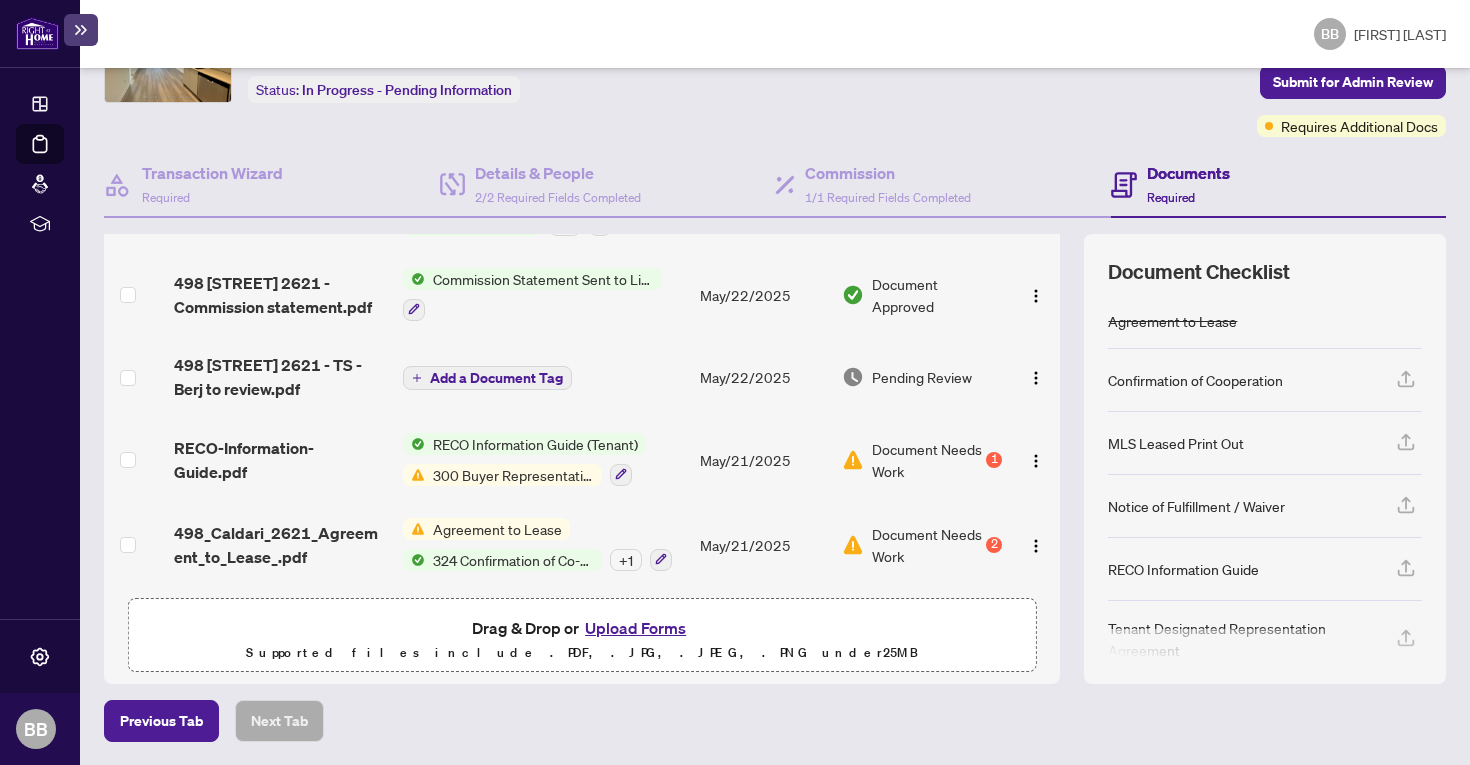 click on "300 Buyer Representation Agreement - Authority for Purchase or Lease" at bounding box center (513, 475) 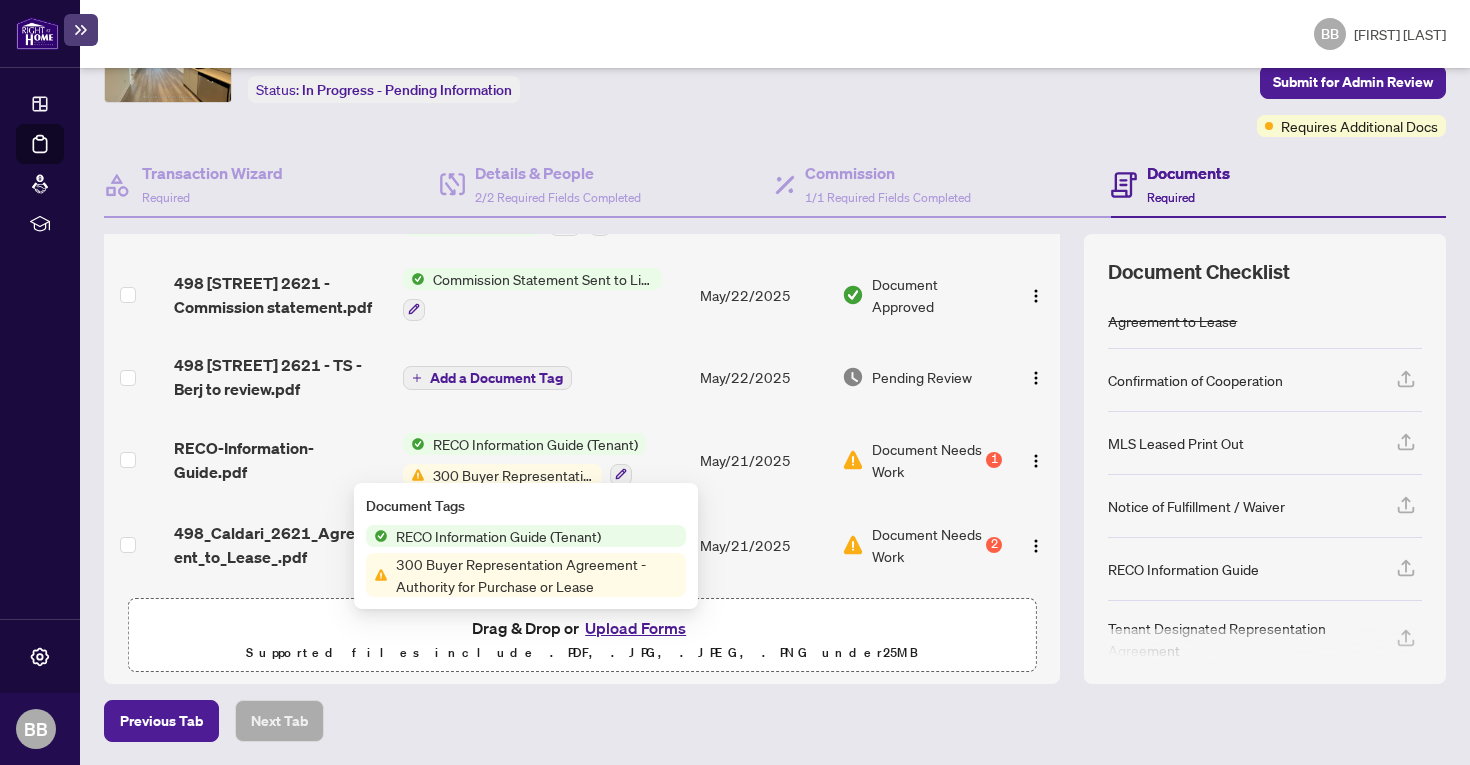 click on "300 Buyer Representation Agreement - Authority for Purchase or Lease" at bounding box center [537, 575] 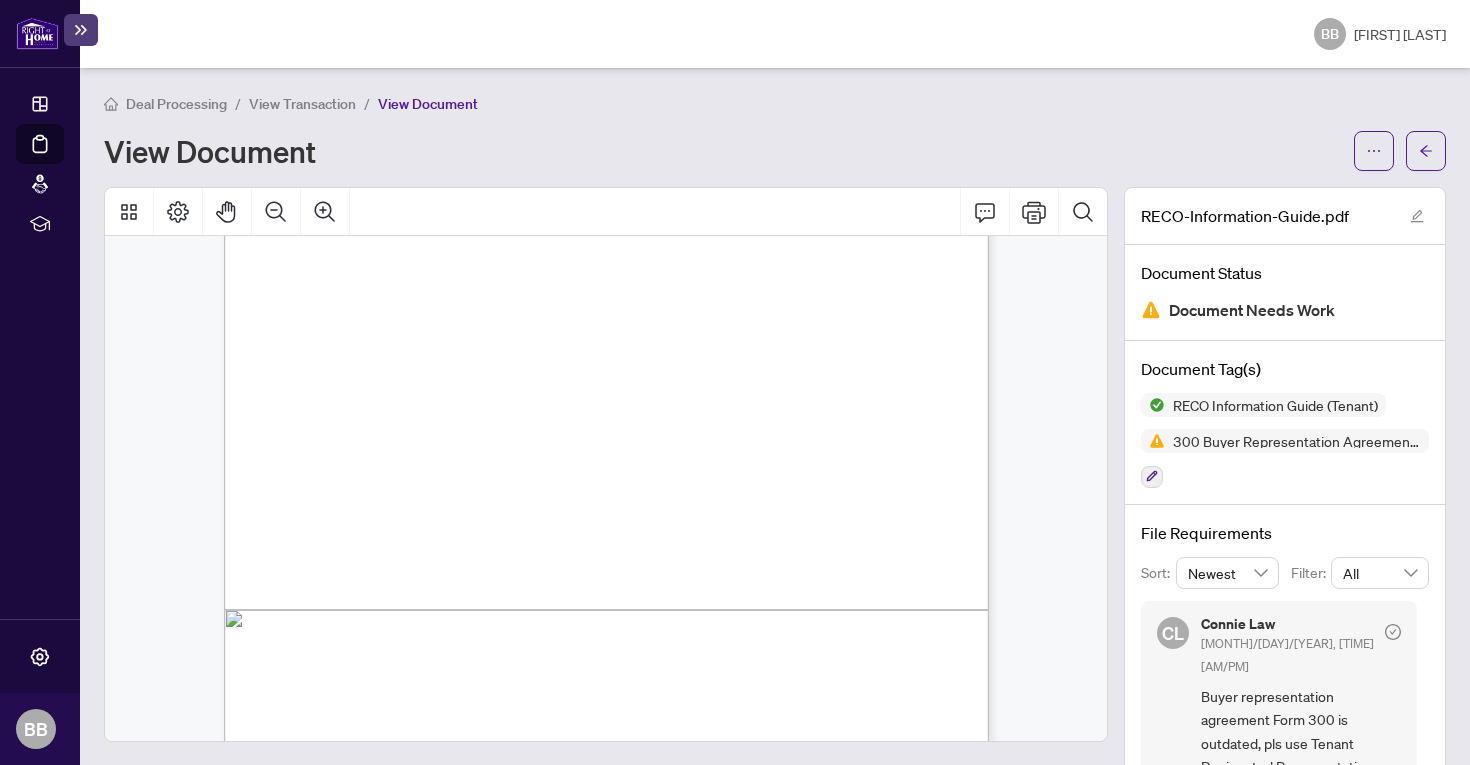 scroll, scrollTop: 15737, scrollLeft: 0, axis: vertical 